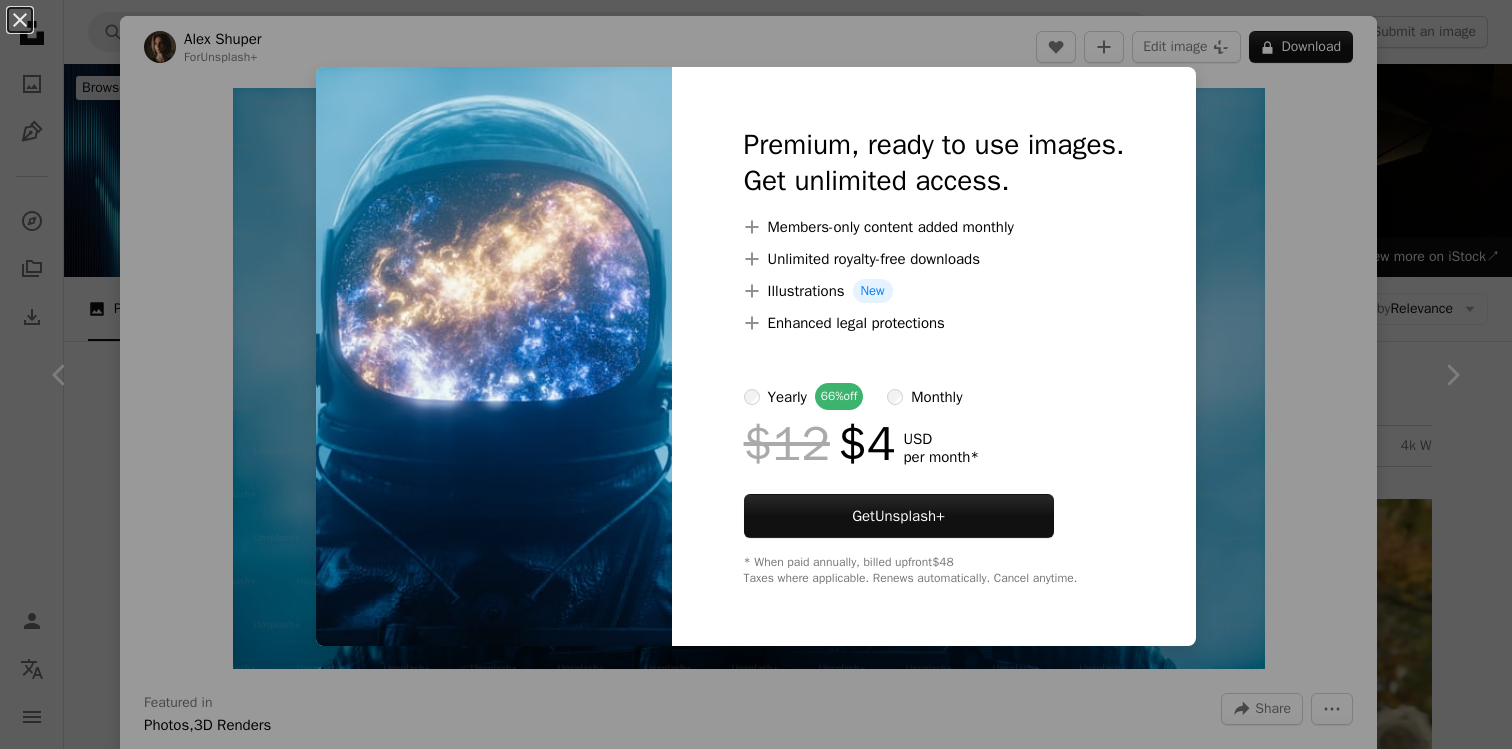 scroll, scrollTop: 2102, scrollLeft: 0, axis: vertical 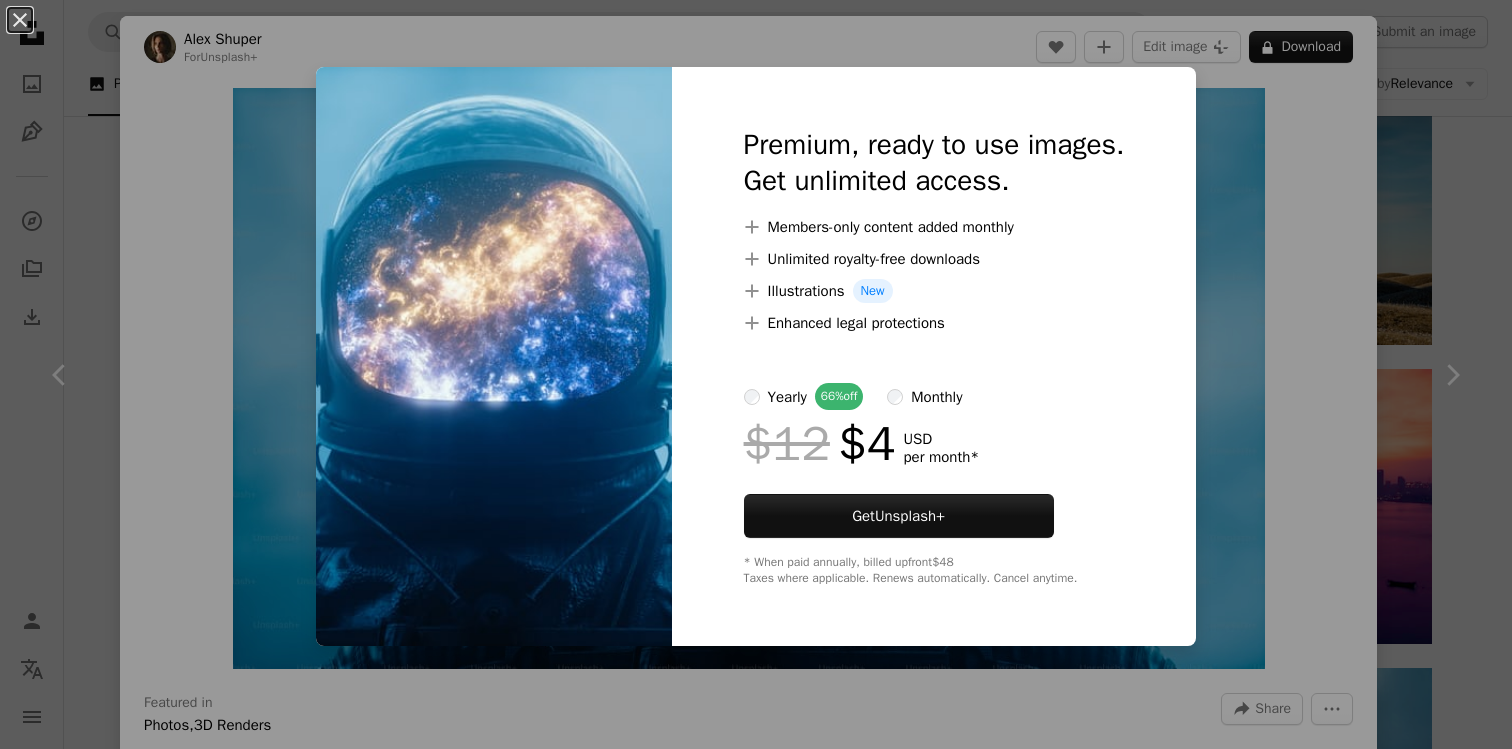 click on "An X shape Premium, ready to use images. Get unlimited access. A plus sign Members-only content added monthly A plus sign Unlimited royalty-free downloads A plus sign Illustrations  New A plus sign Enhanced legal protections yearly 66%  off monthly $12   $4 USD per month * Get  Unsplash+ * When paid annually, billed upfront  $48 Taxes where applicable. Renews automatically. Cancel anytime." at bounding box center (756, 374) 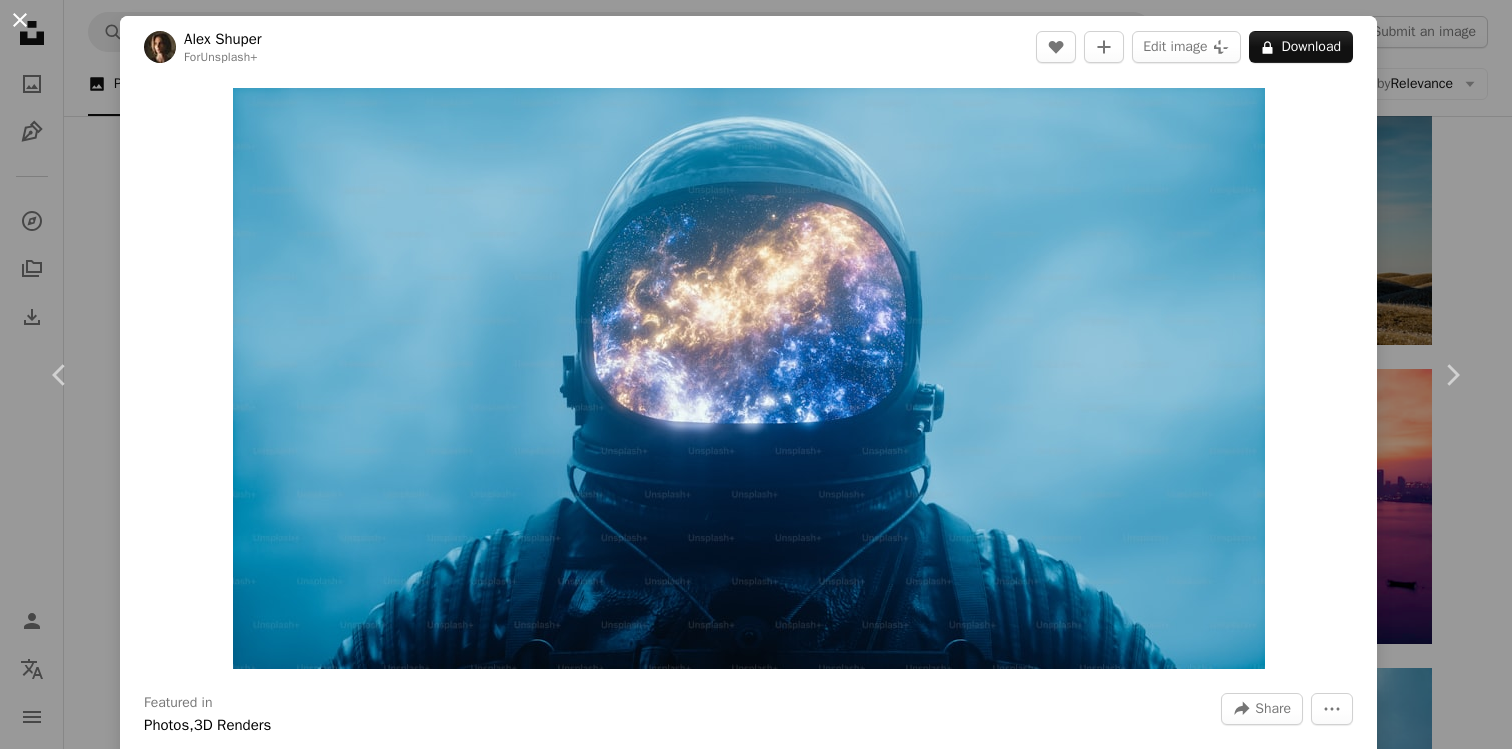 click on "An X shape" at bounding box center (20, 20) 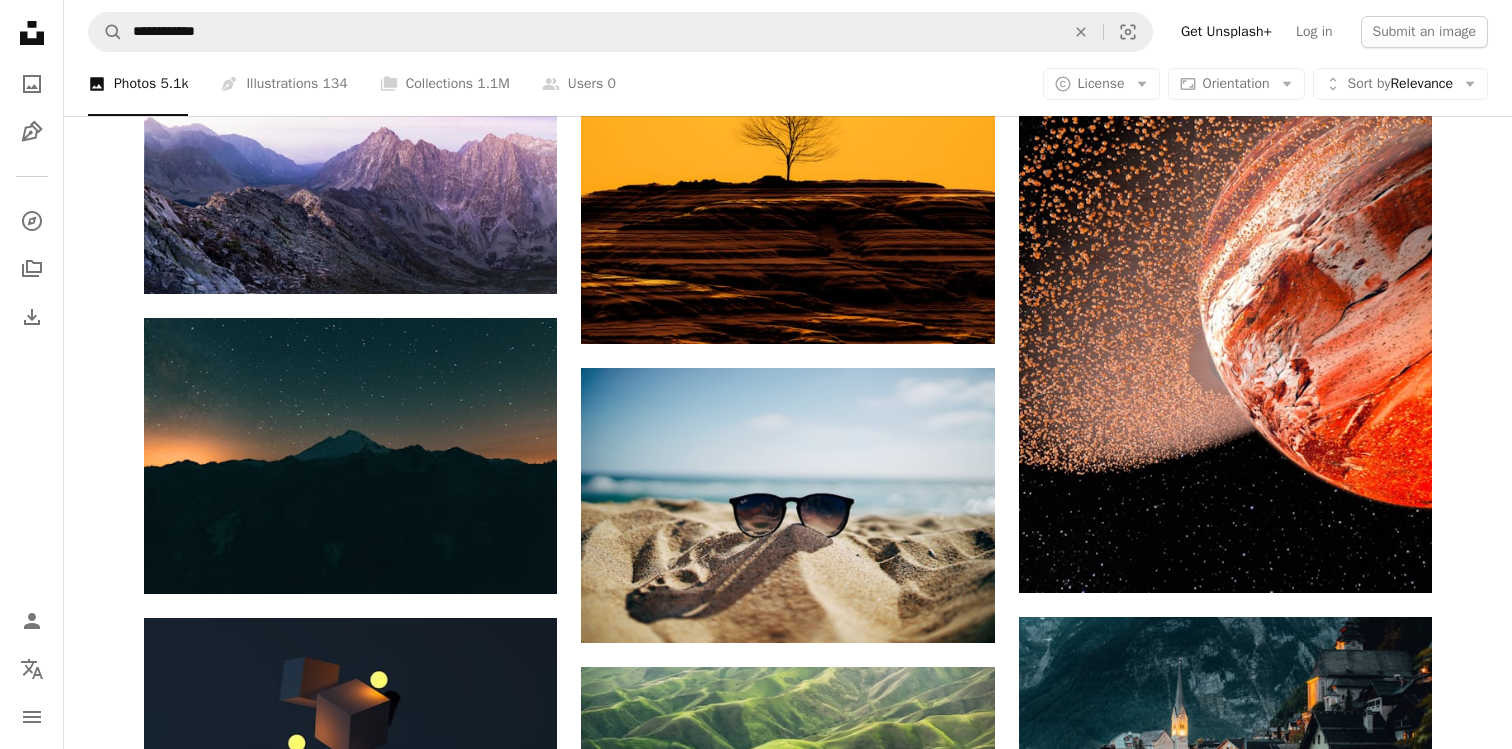 scroll, scrollTop: 4150, scrollLeft: 0, axis: vertical 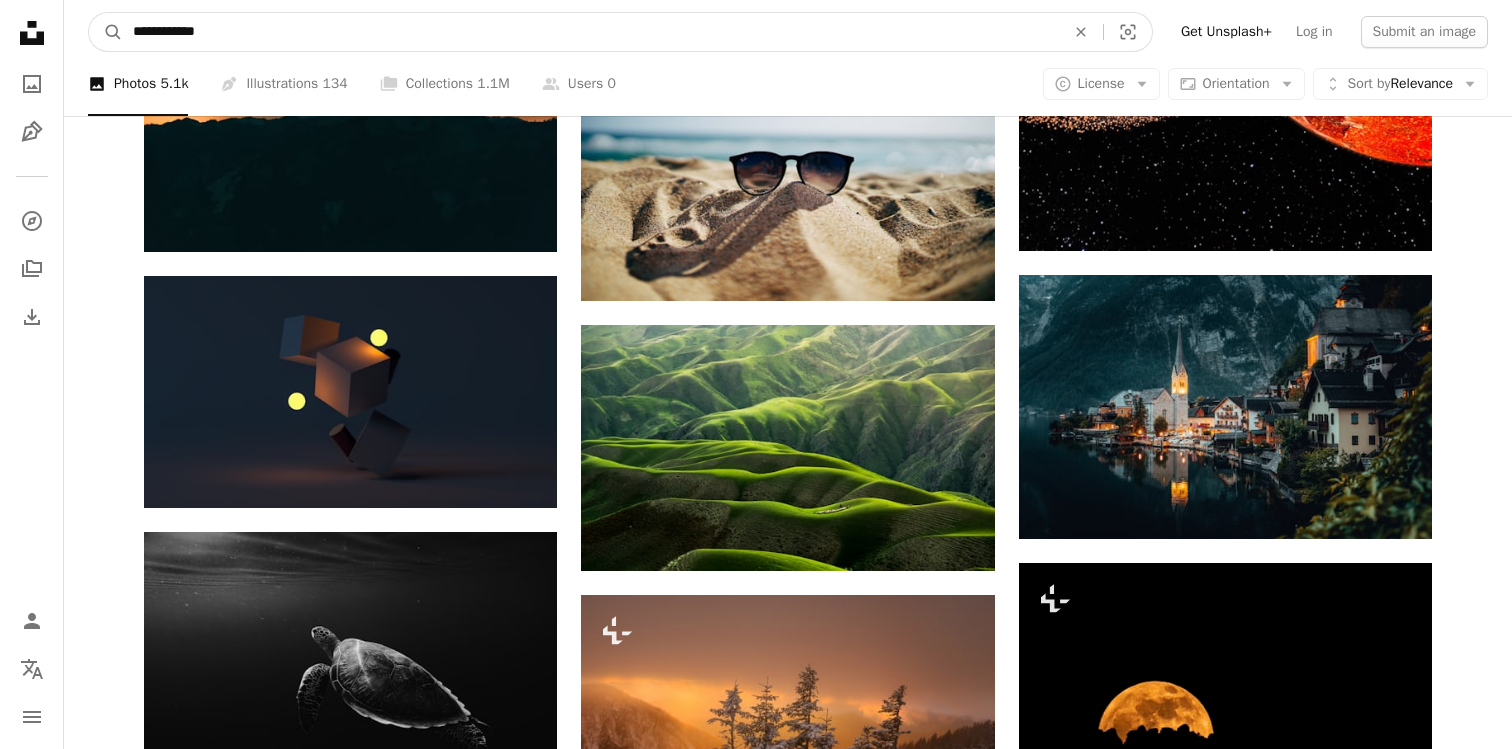 click on "**********" at bounding box center (591, 32) 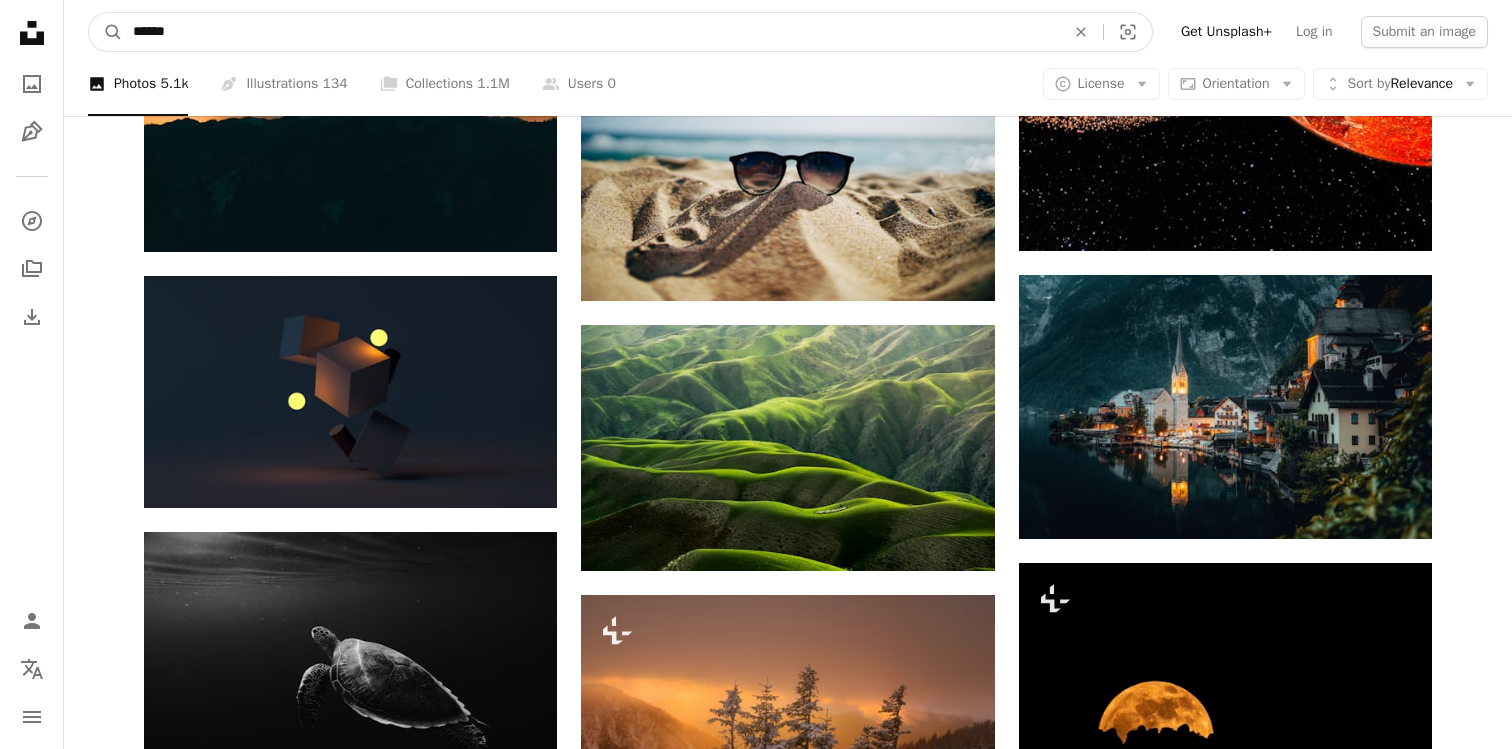click on "******" at bounding box center [591, 32] 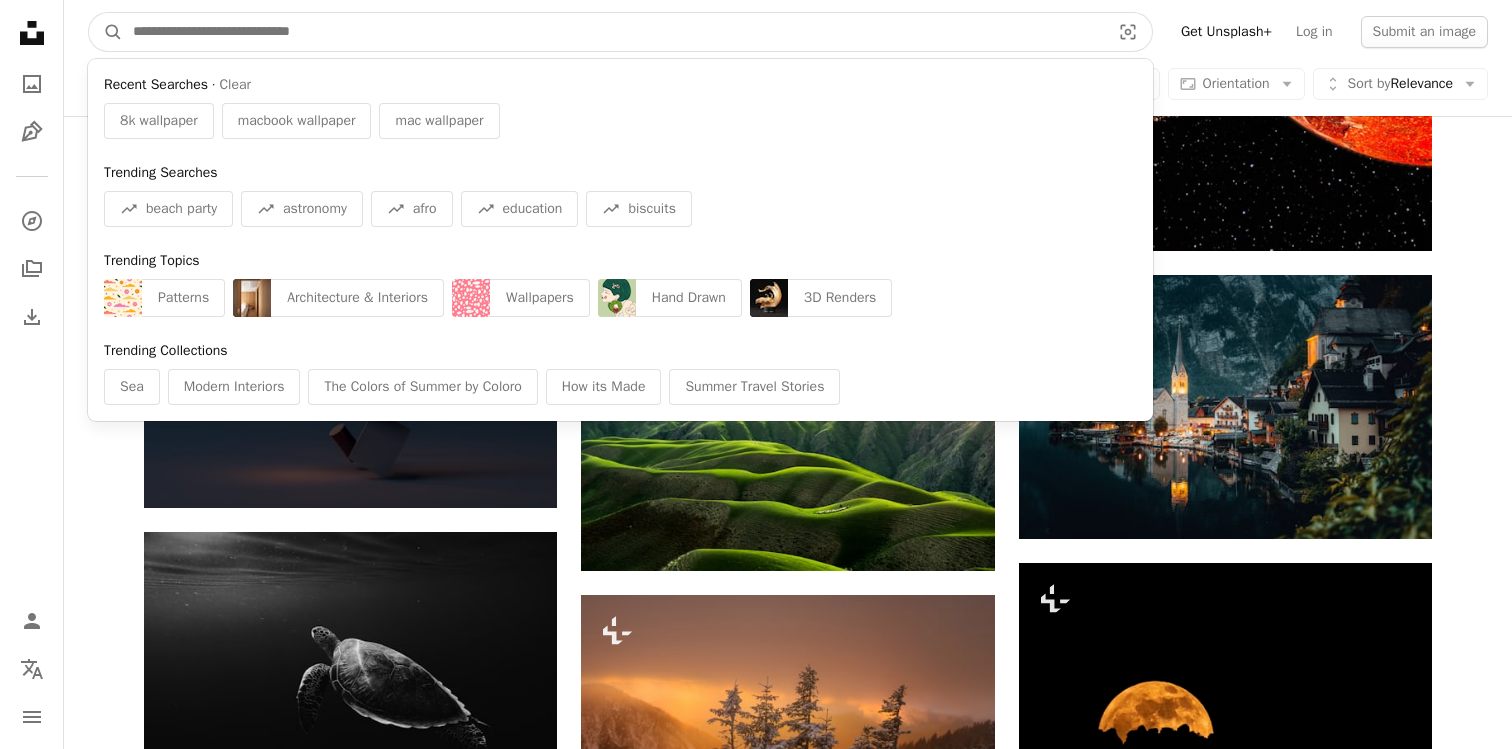 paste 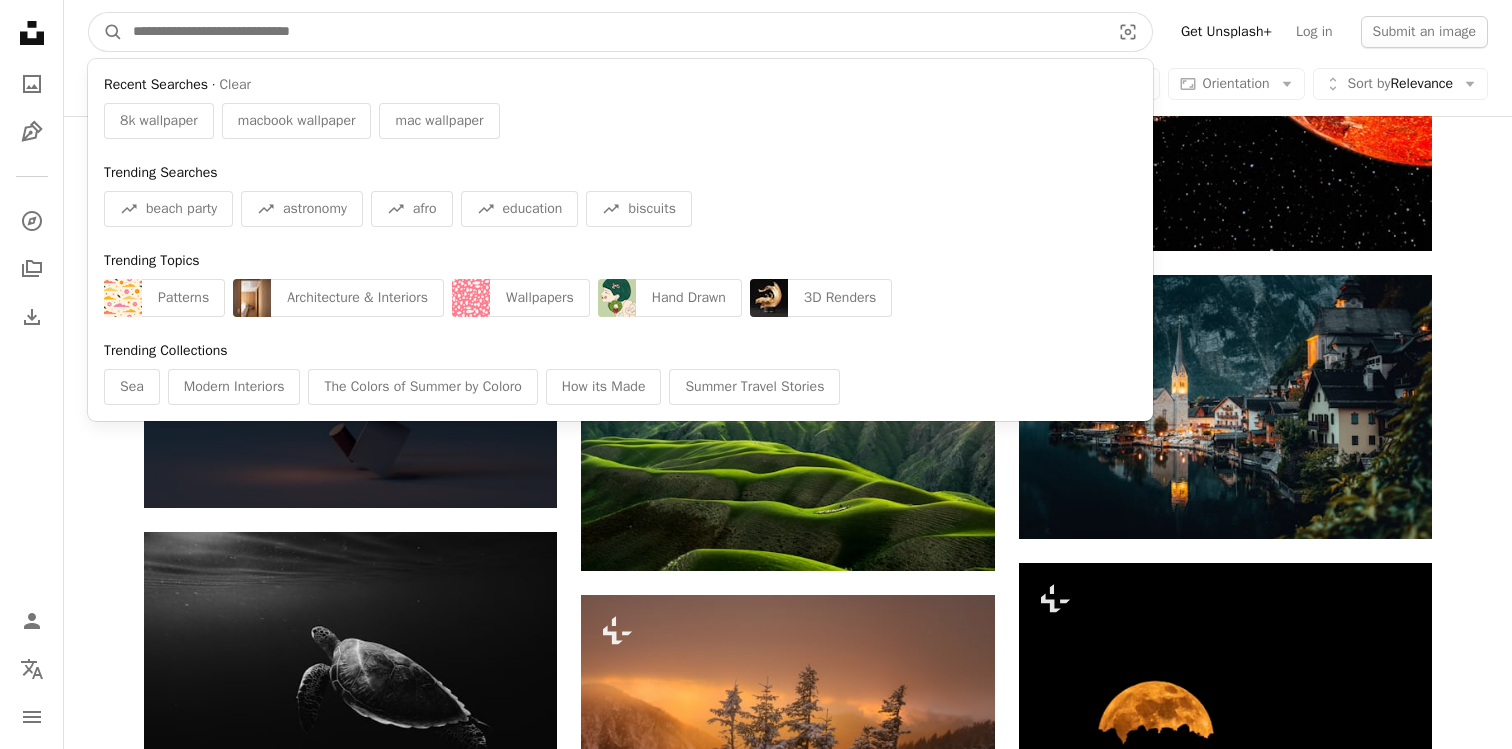 paste on "*********" 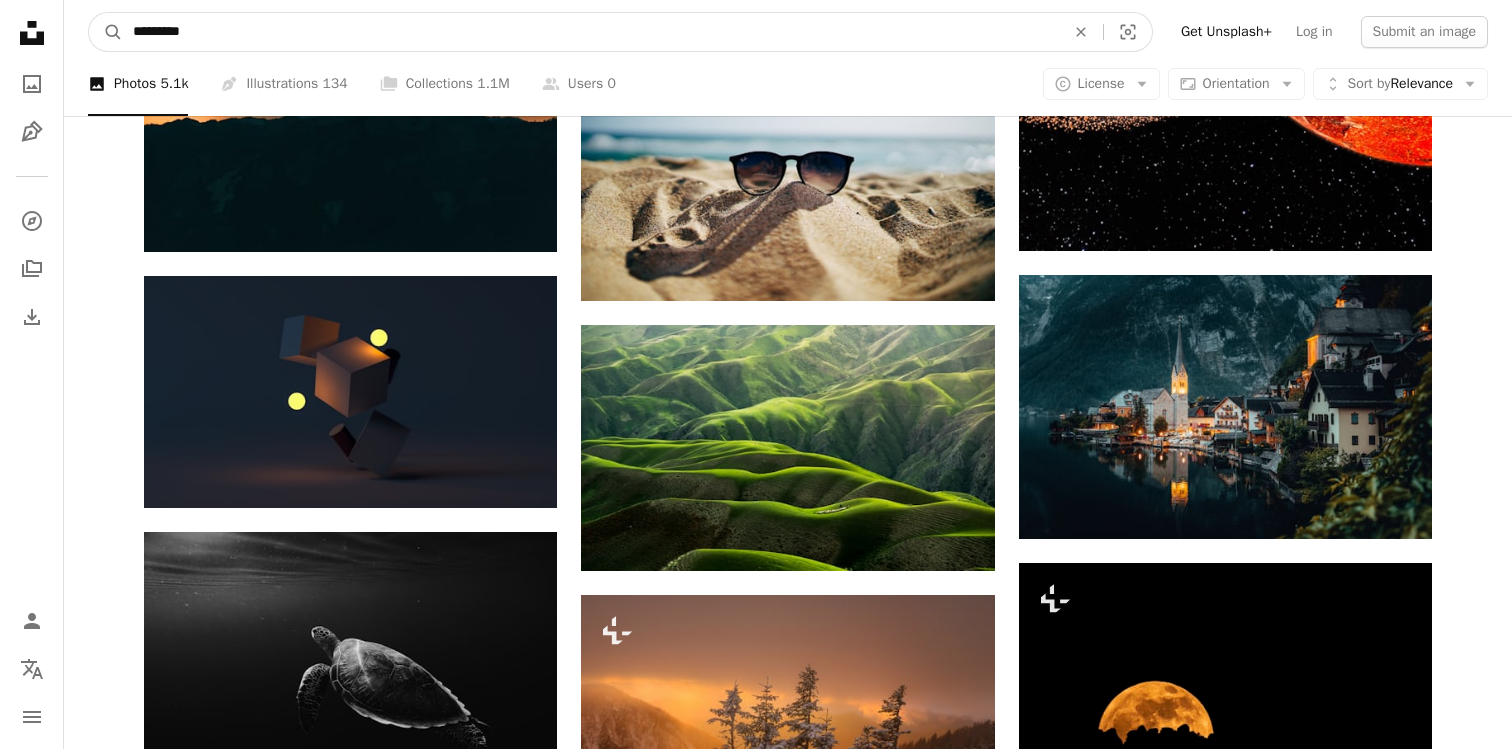 click on "A magnifying glass" at bounding box center (106, 32) 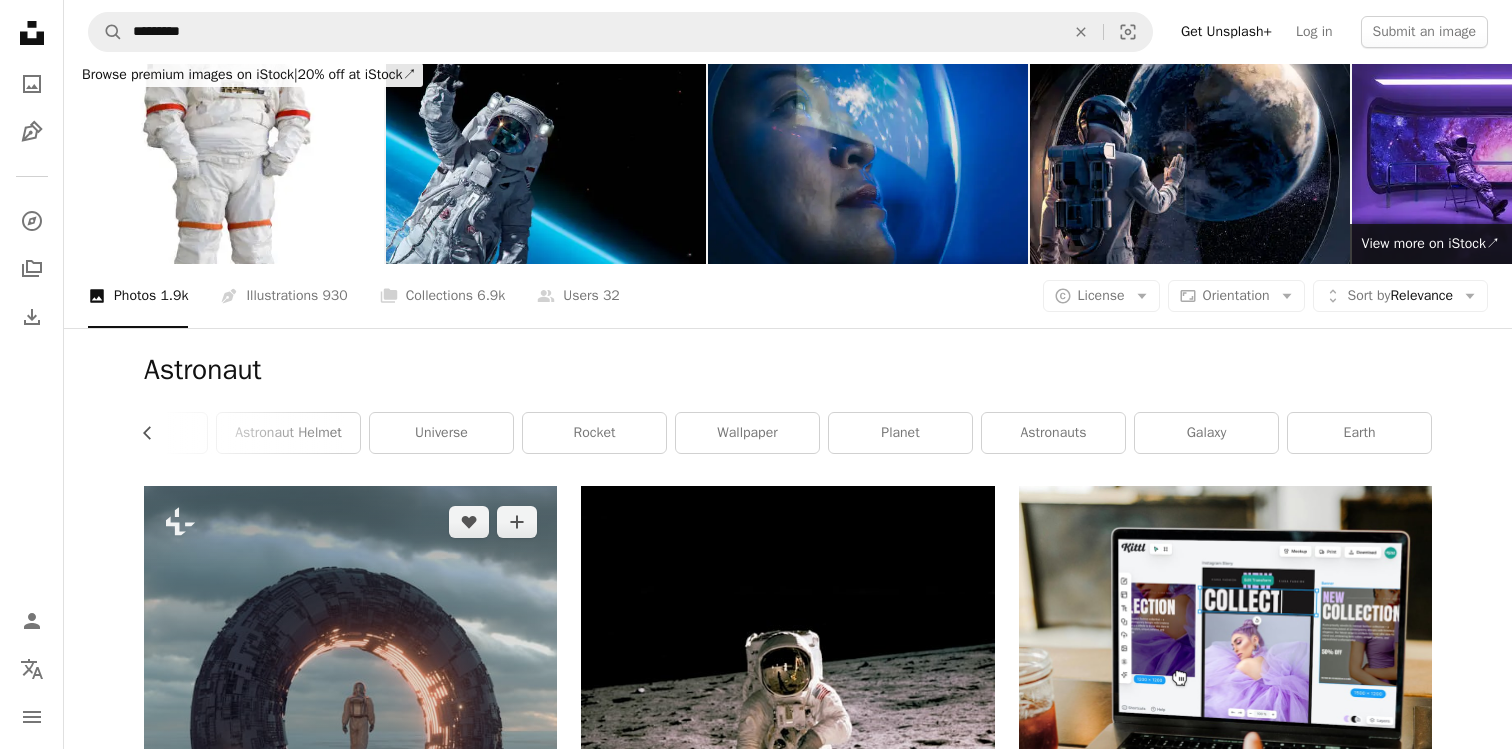 scroll, scrollTop: 0, scrollLeft: 0, axis: both 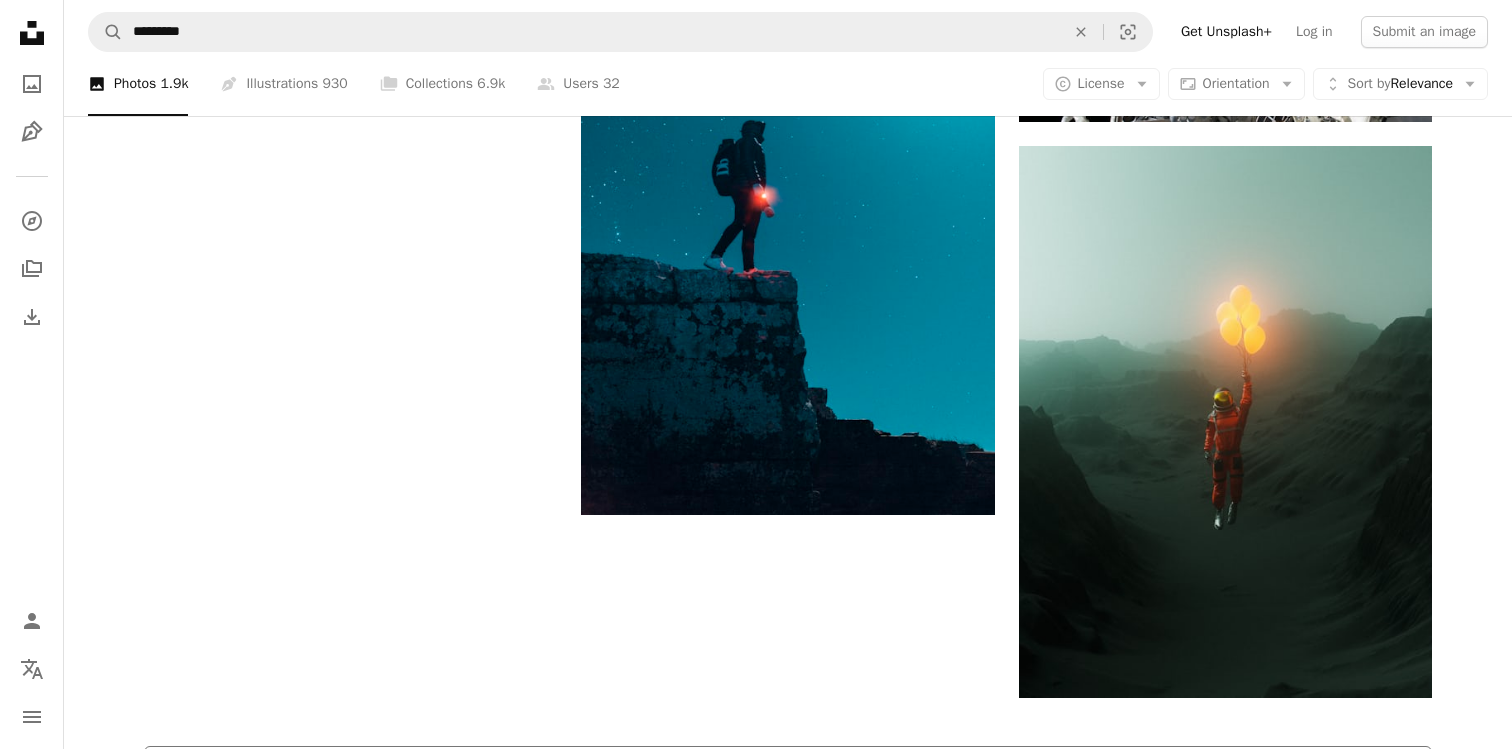 click on "Load more" at bounding box center (788, 778) 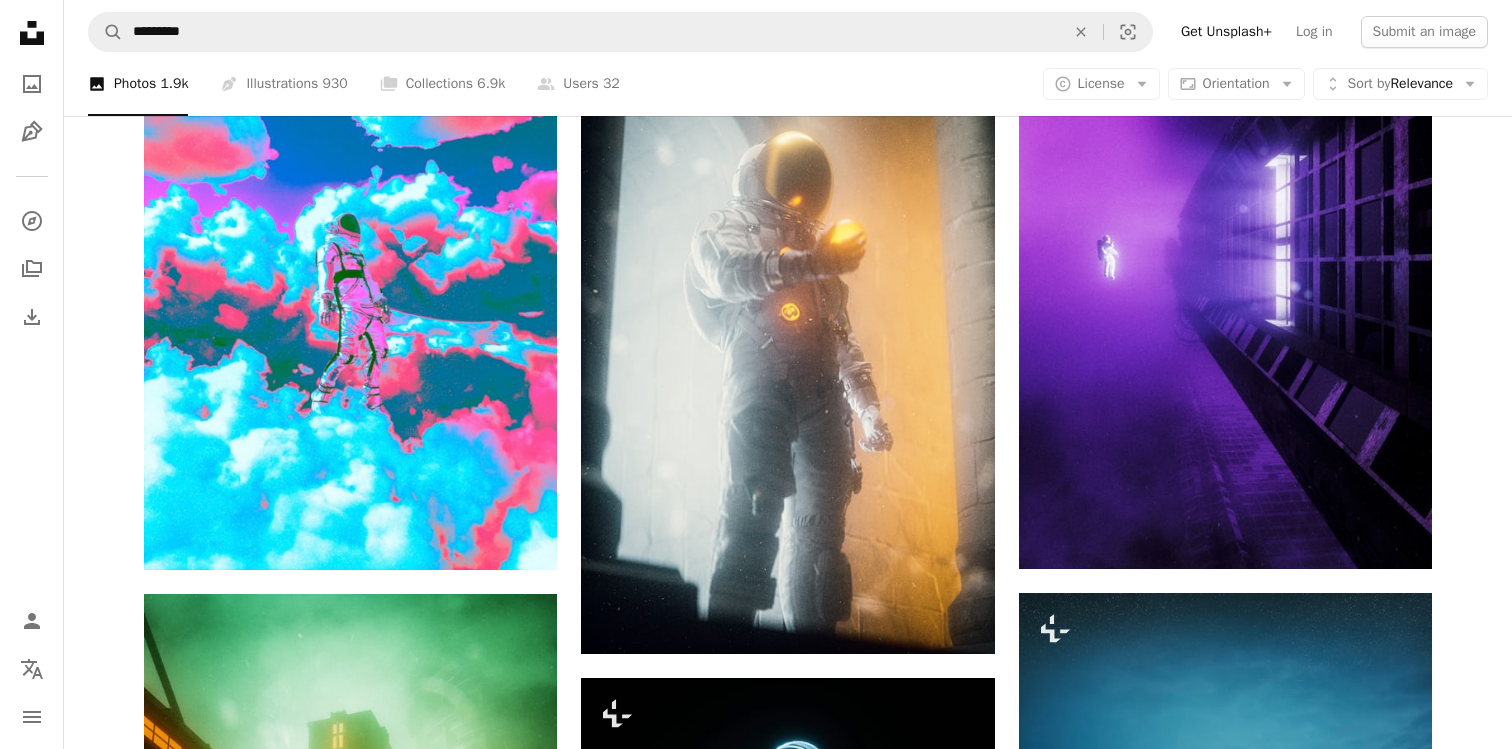 scroll, scrollTop: 20381, scrollLeft: 0, axis: vertical 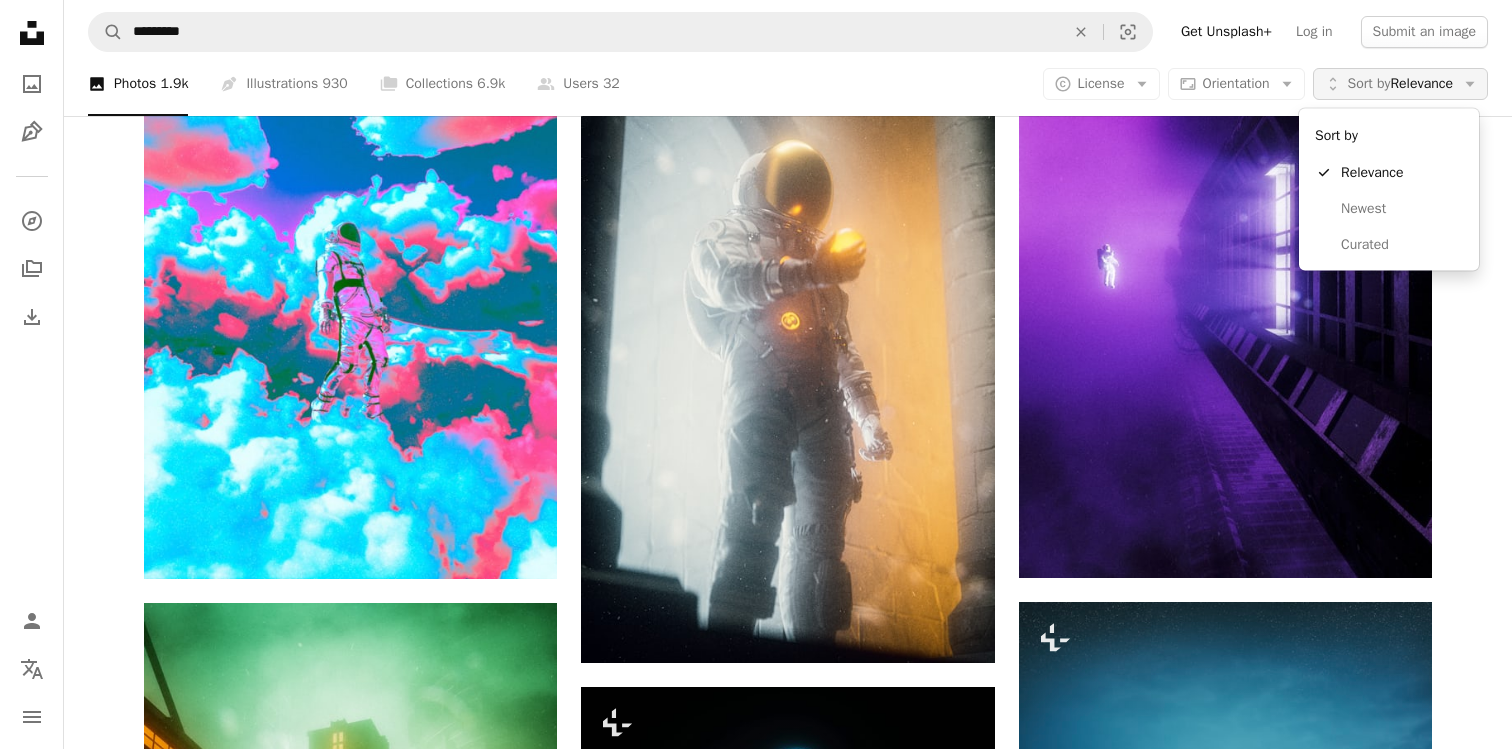 click on "Unfold Sort by  Relevance Arrow down" at bounding box center (1400, 84) 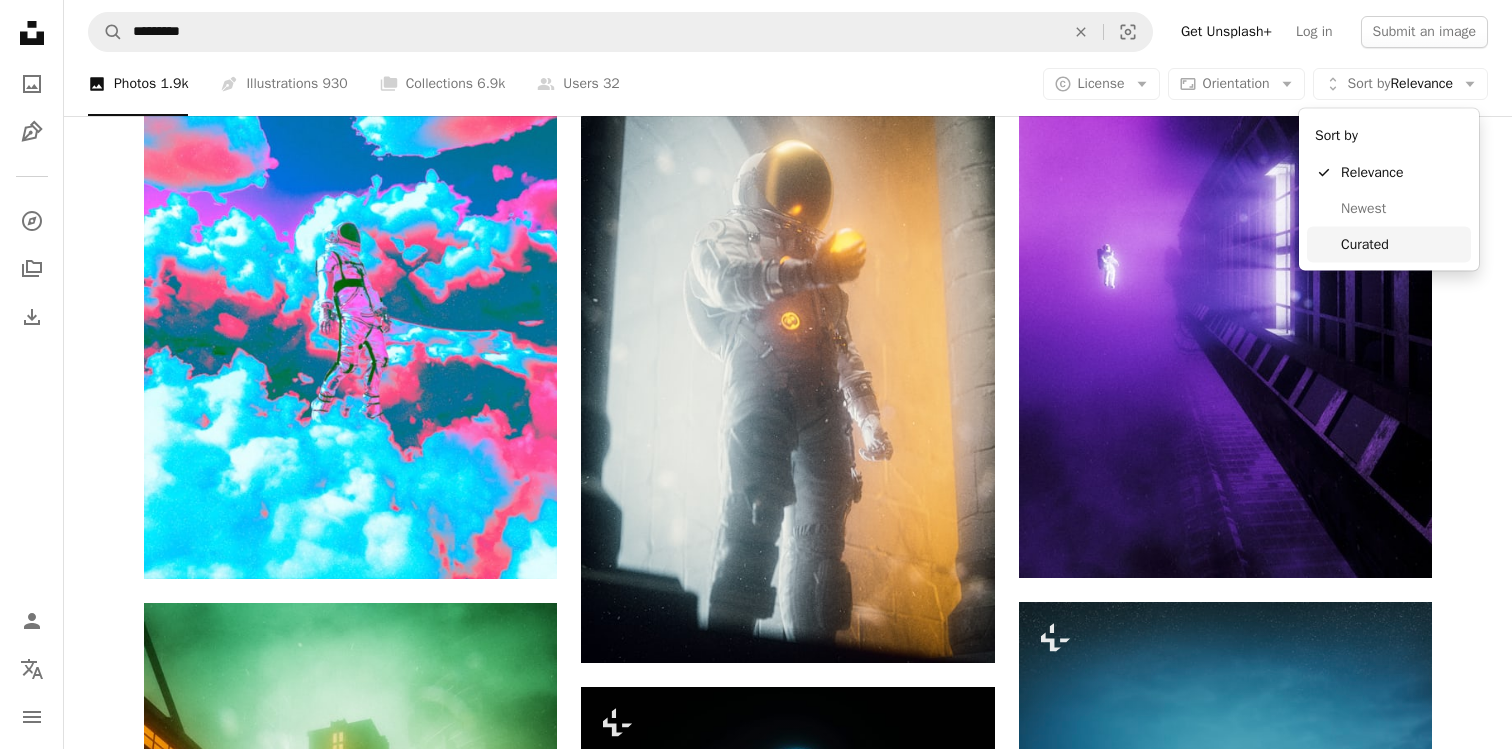 click on "Curated" at bounding box center [1402, 244] 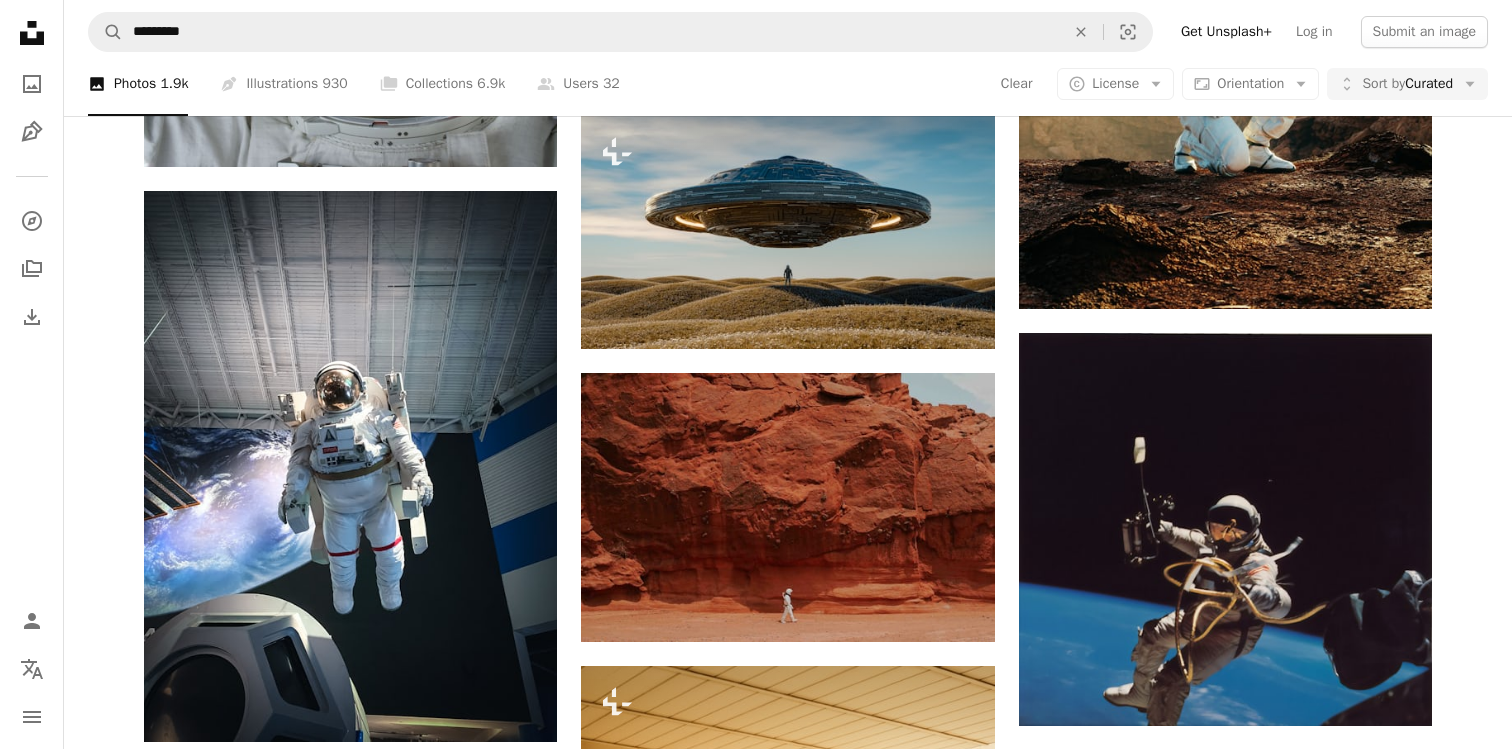 scroll, scrollTop: 2895, scrollLeft: 0, axis: vertical 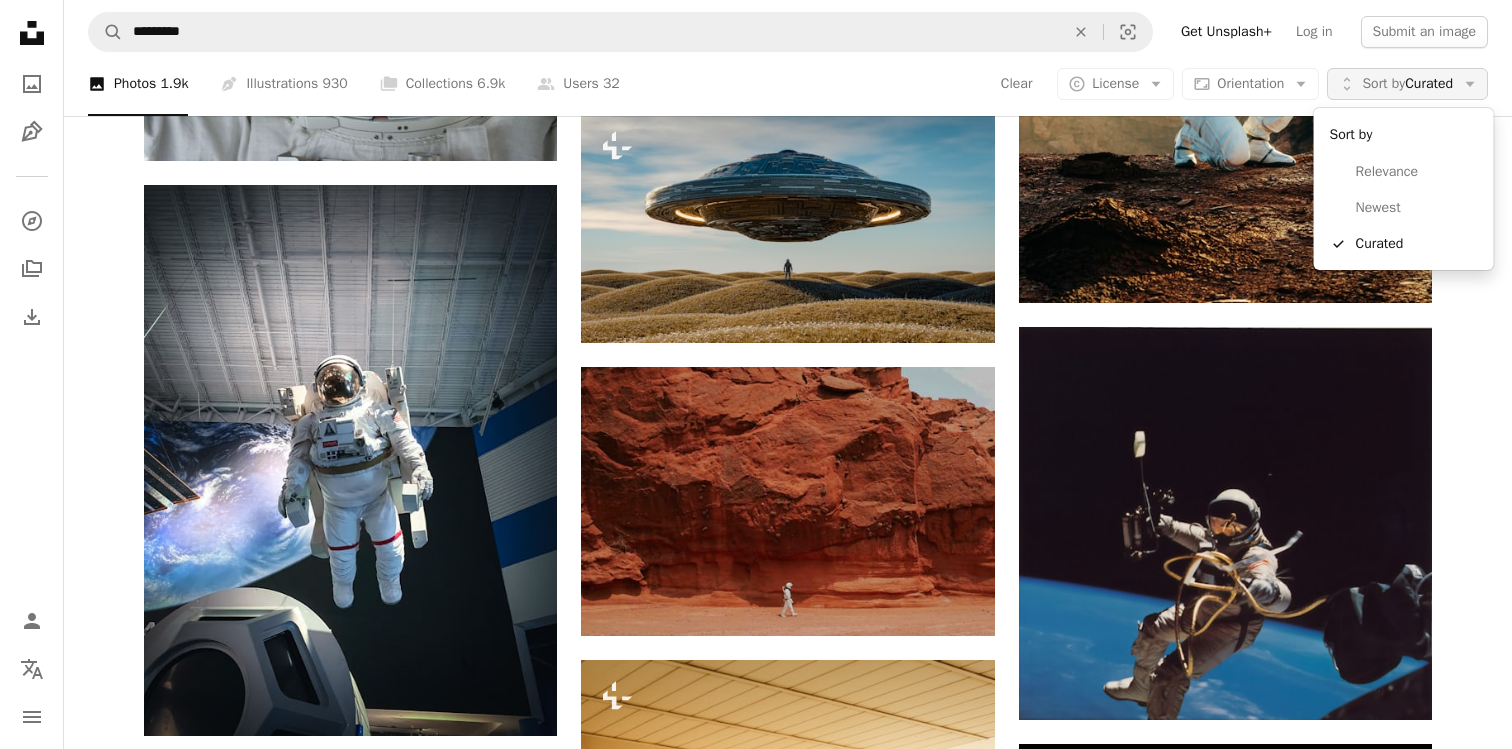 click on "Unfold Sort by  Curated Arrow down" at bounding box center [1407, 84] 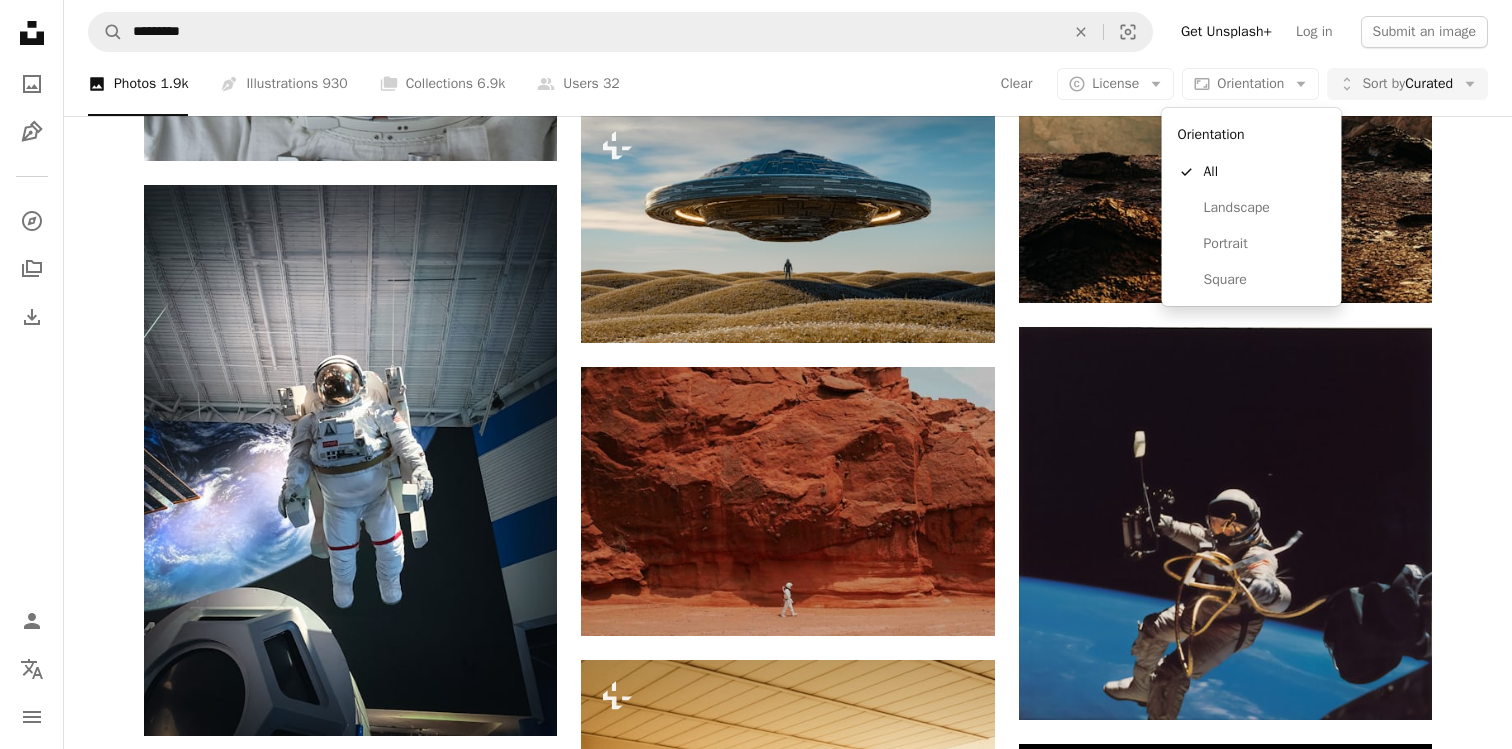 click on "Orientation" at bounding box center [1250, 83] 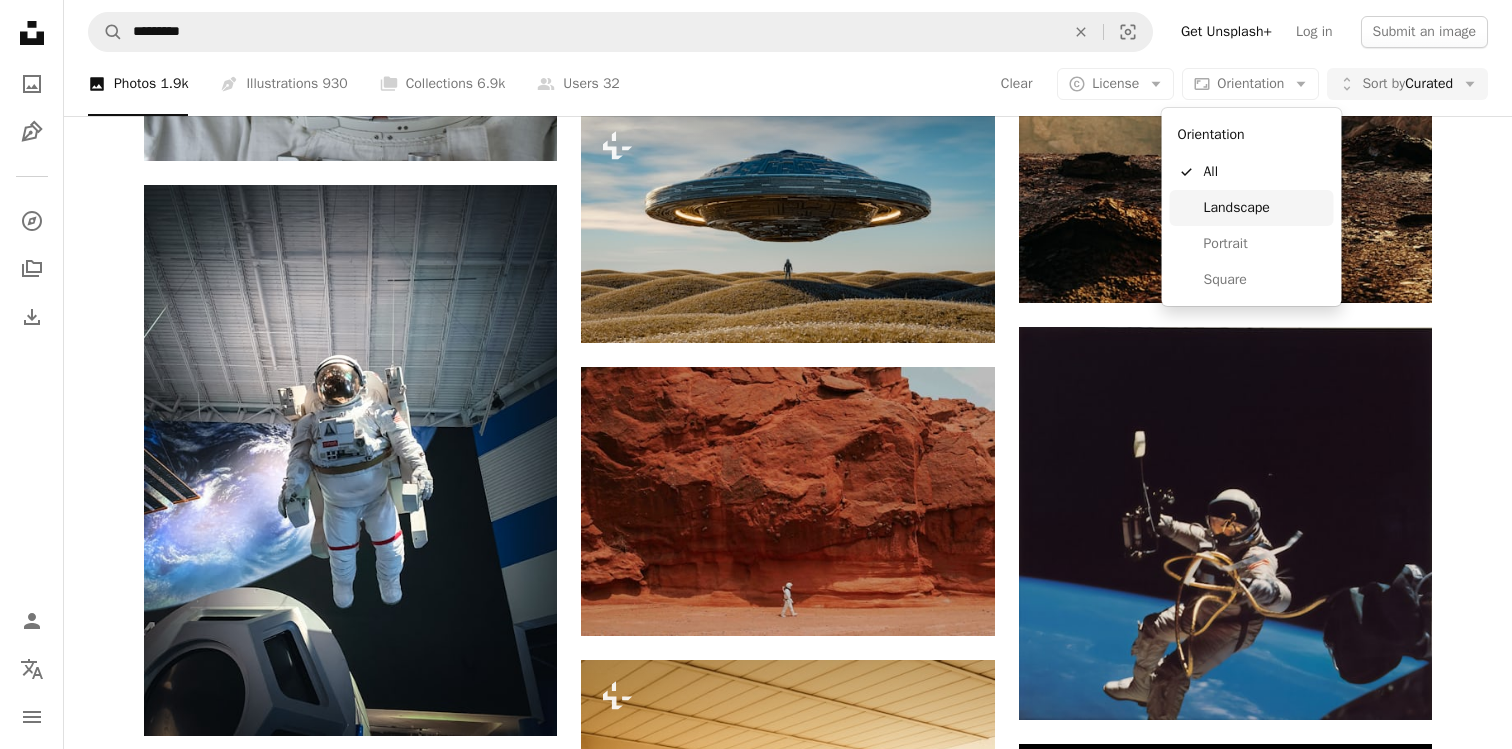 click on "Landscape" at bounding box center [1265, 208] 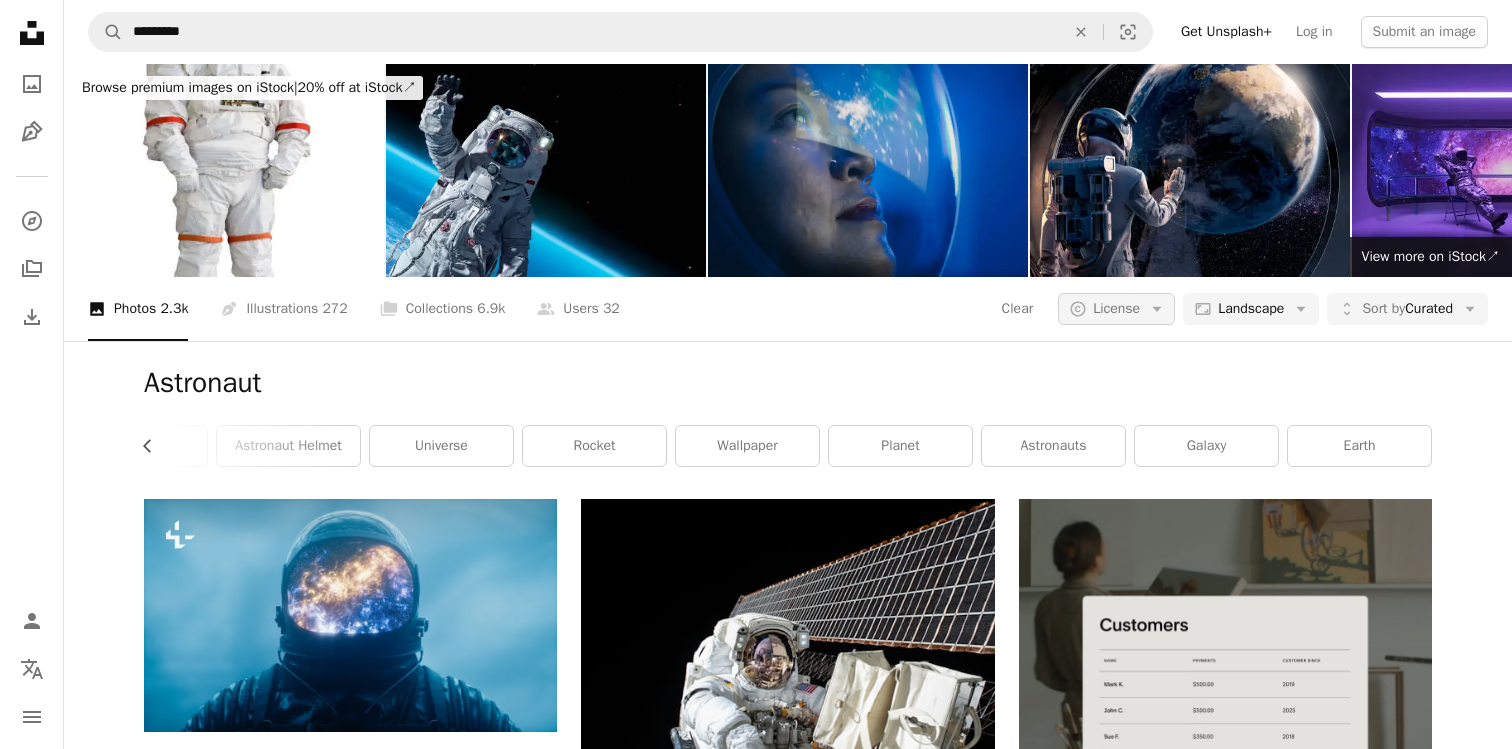 click on "A copyright icon © License Arrow down" at bounding box center (1116, 309) 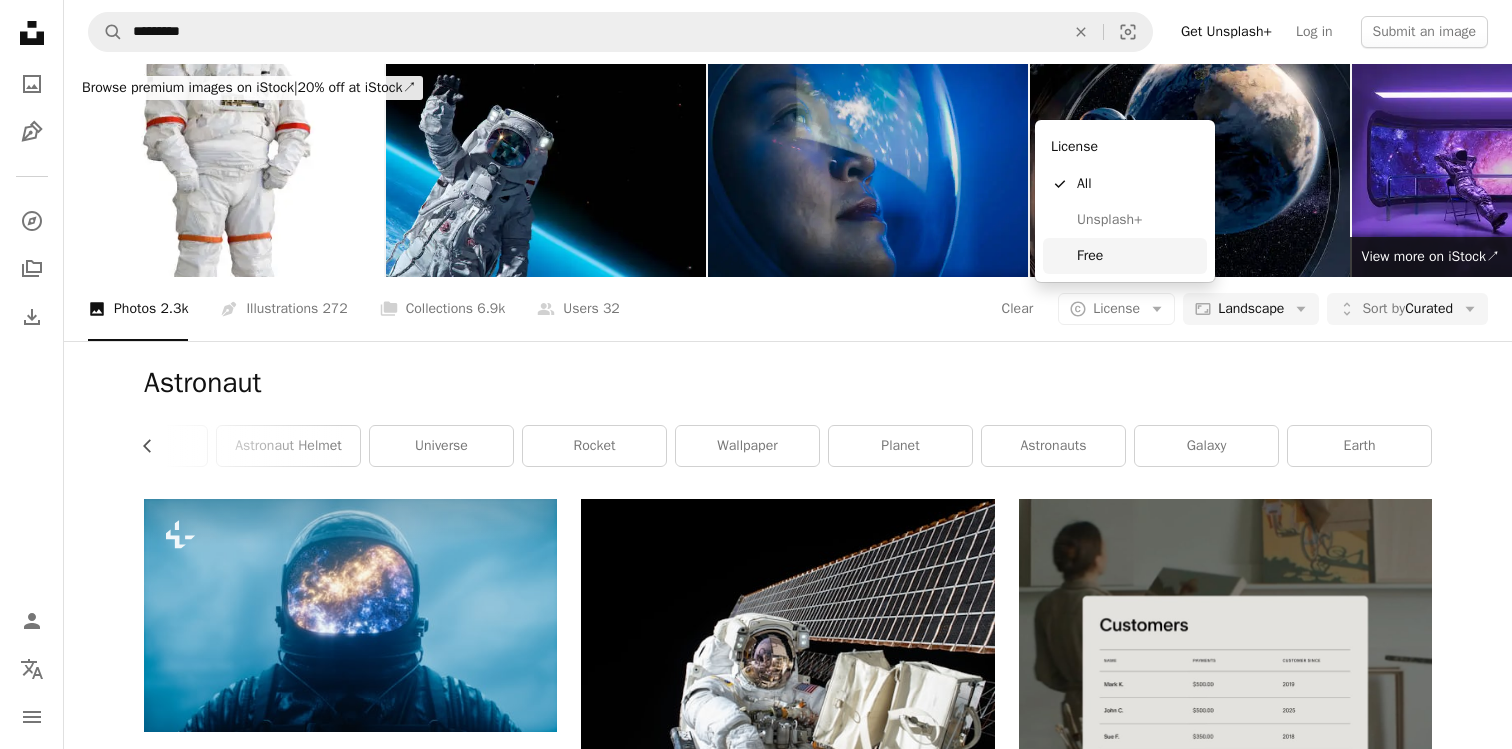click on "Free" at bounding box center [1138, 256] 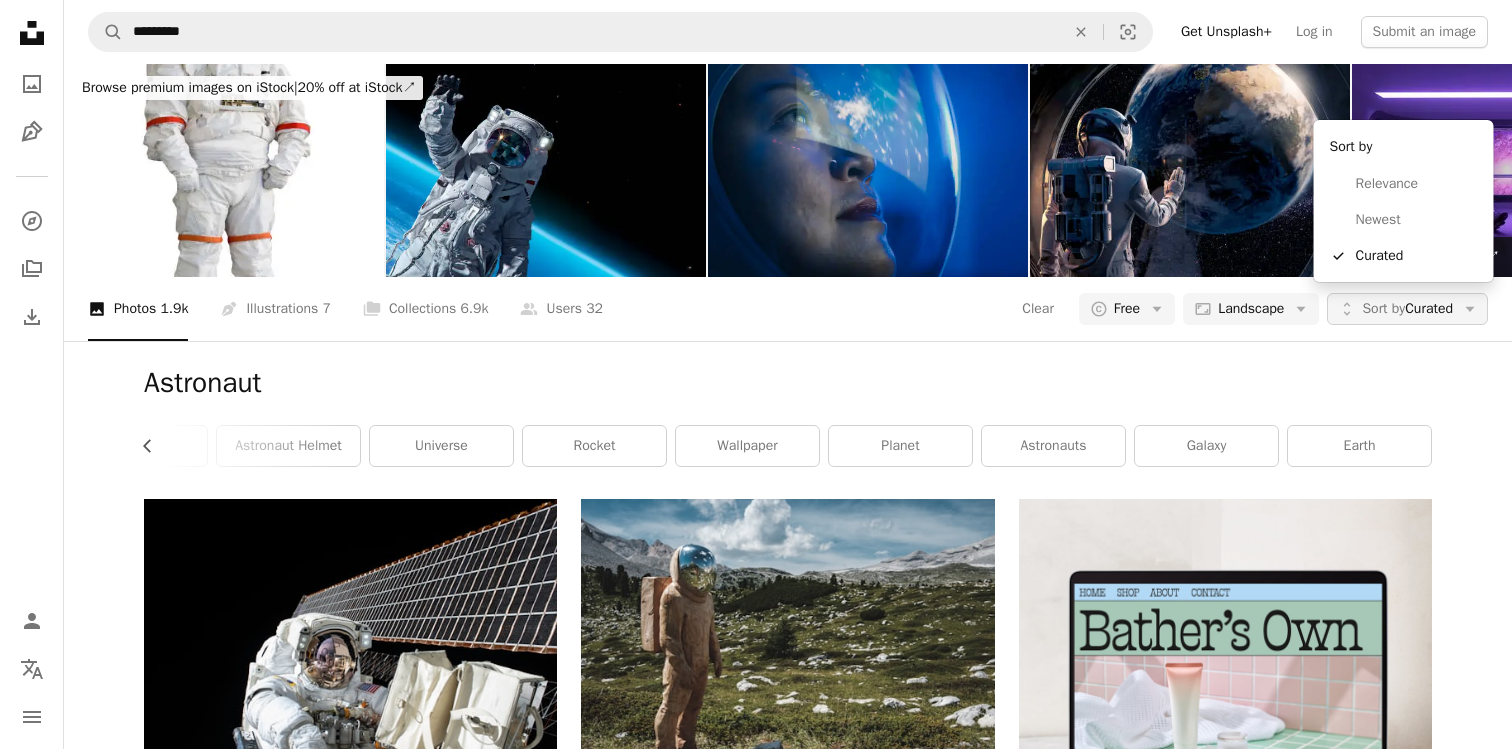 click on "Unfold Sort by  Curated Arrow down" at bounding box center [1407, 309] 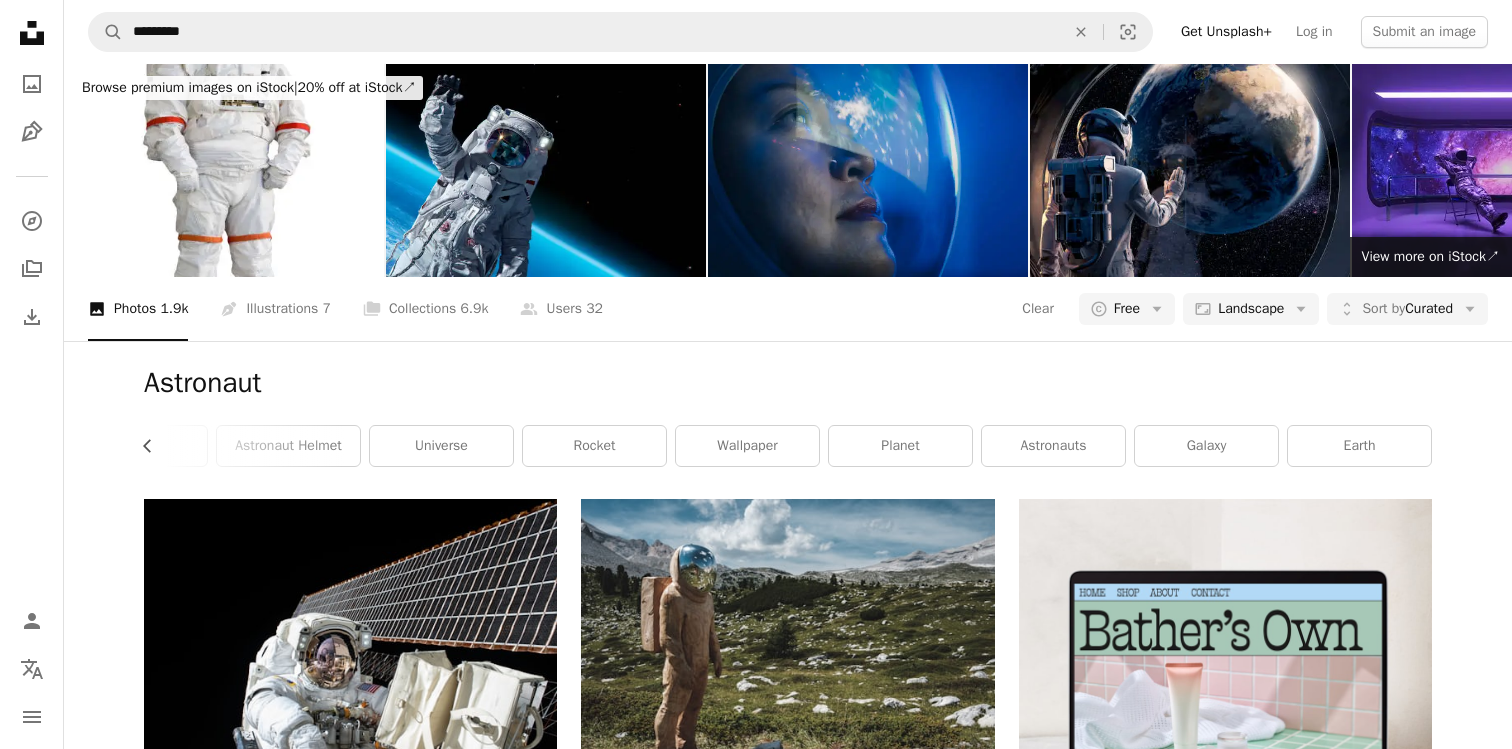click on "A photo Photos   1.9k Pen Tool Illustrations   7 A stack of folders Collections   6.9k A group of people Users   32 Clear A copyright icon © Free Arrow down Aspect ratio Landscape Arrow down Unfold Sort by  Curated Arrow down Filters Filters (3) Astronaut Chevron left space moon nasa person astronaut helmet universe rocket wallpaper planet astronauts galaxy earth A heart A plus sign NASA Arrow pointing down A heart A plus sign [FIRST] [LAST] Available for hire A checkmark inside of a circle Arrow pointing down A heart A plus sign [FIRST] Arrow pointing down A heart A plus sign [FIRST] [LAST] Available for hire A checkmark inside of a circle A heart" at bounding box center [756, 2600] 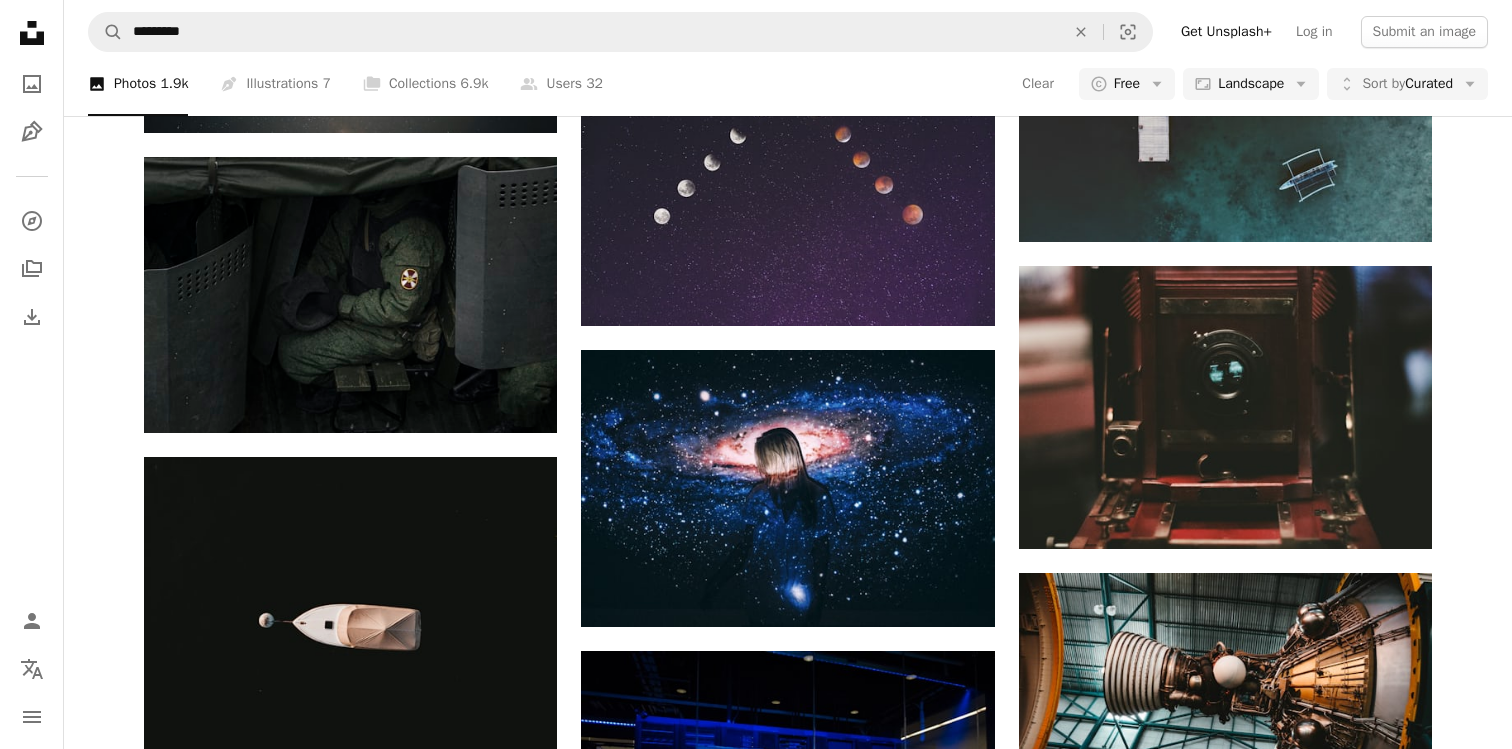 scroll, scrollTop: 13808, scrollLeft: 0, axis: vertical 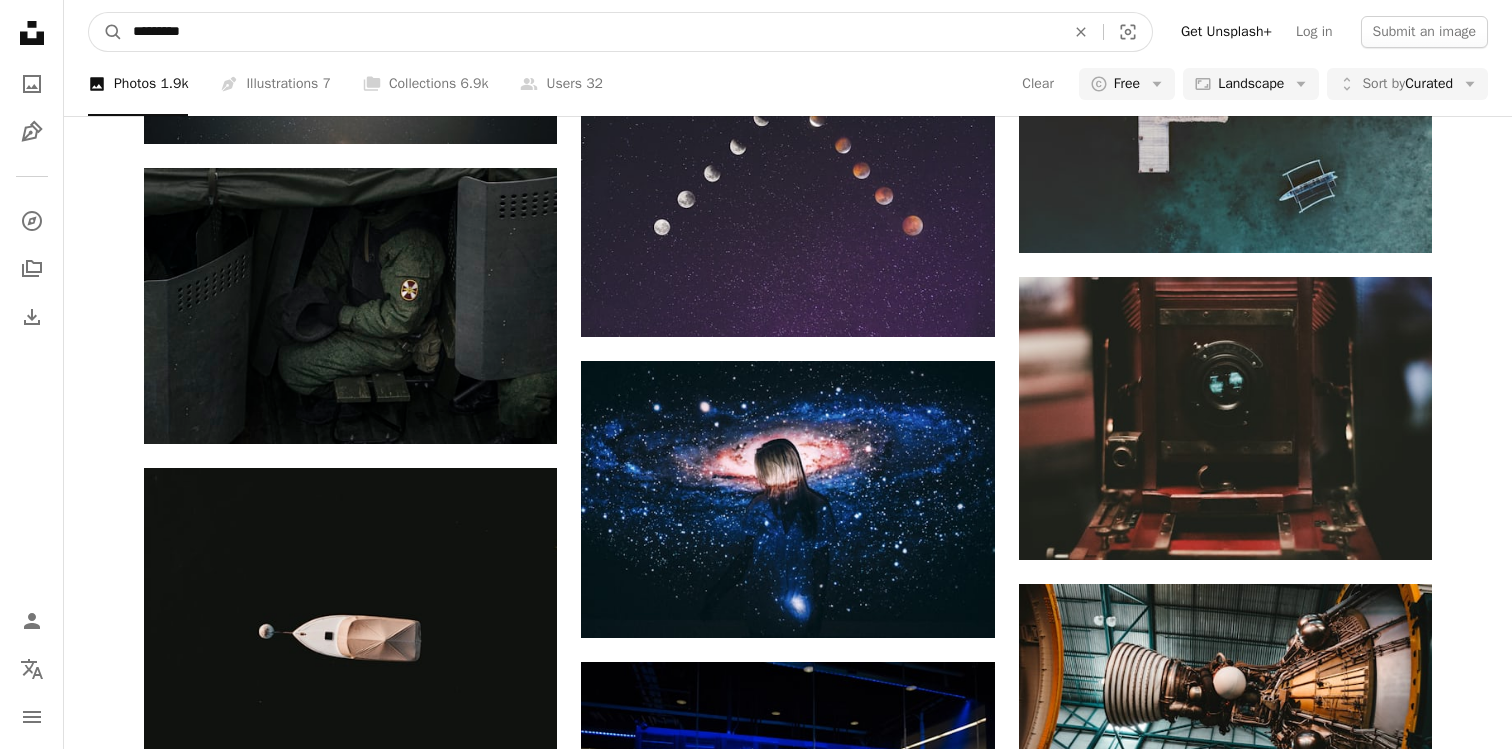 click on "*********" at bounding box center (591, 32) 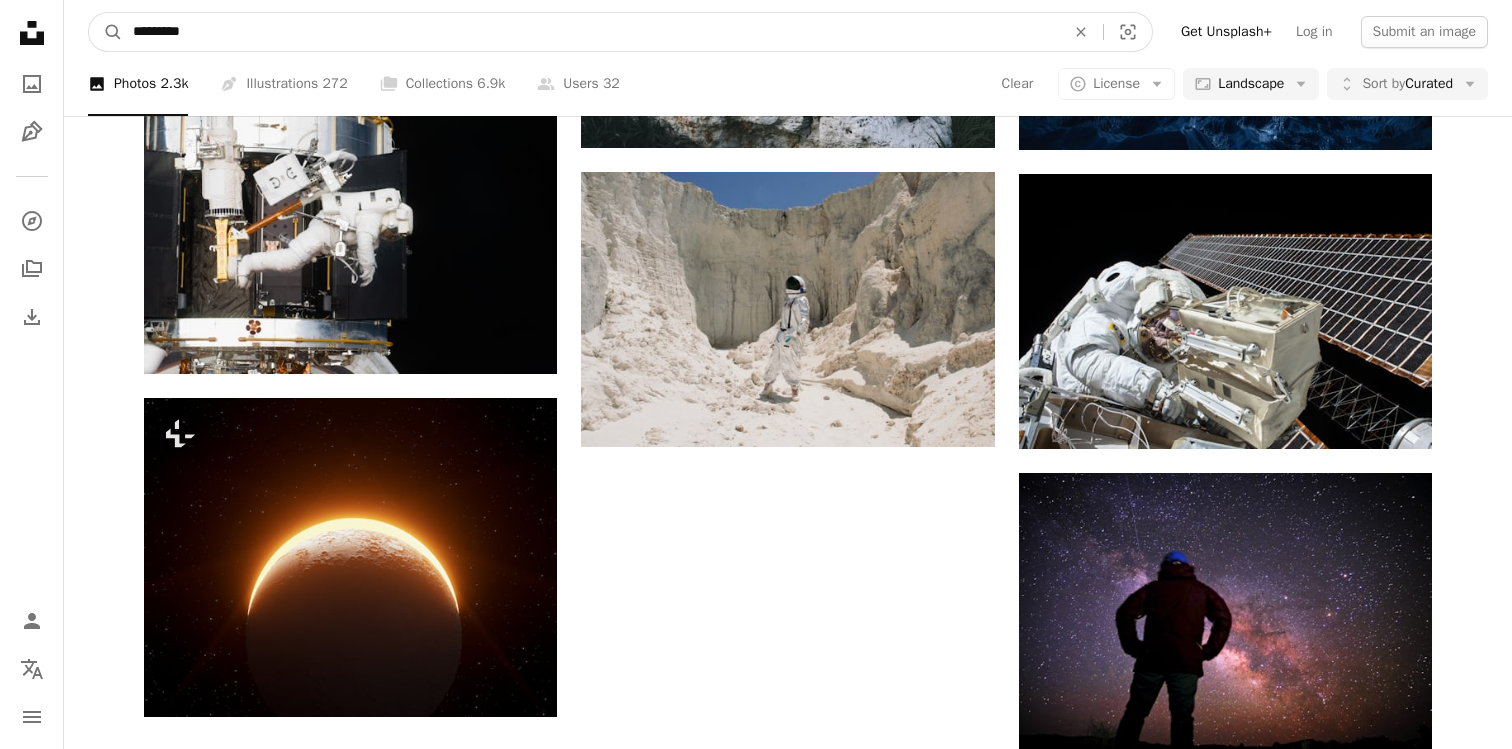 scroll, scrollTop: 0, scrollLeft: 0, axis: both 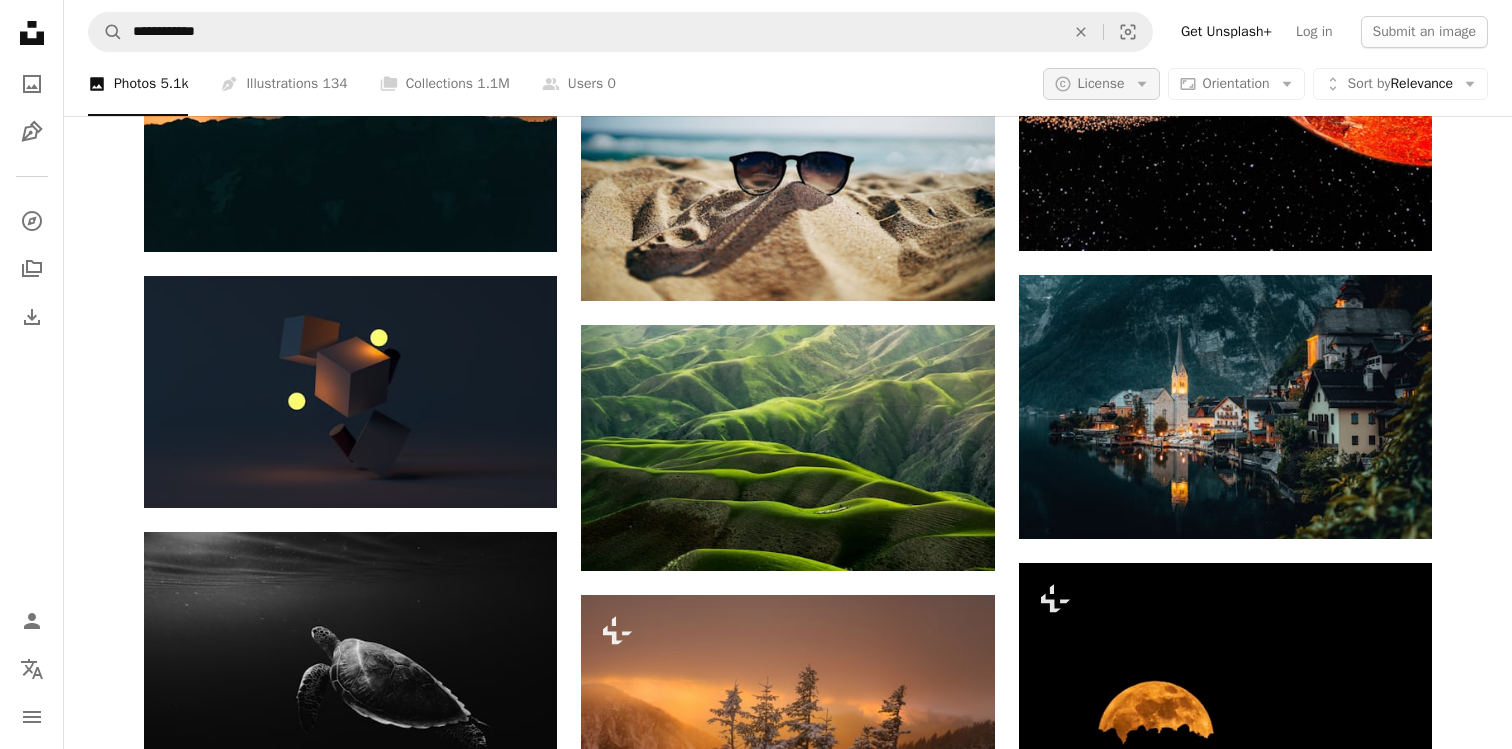 click on "Arrow down" 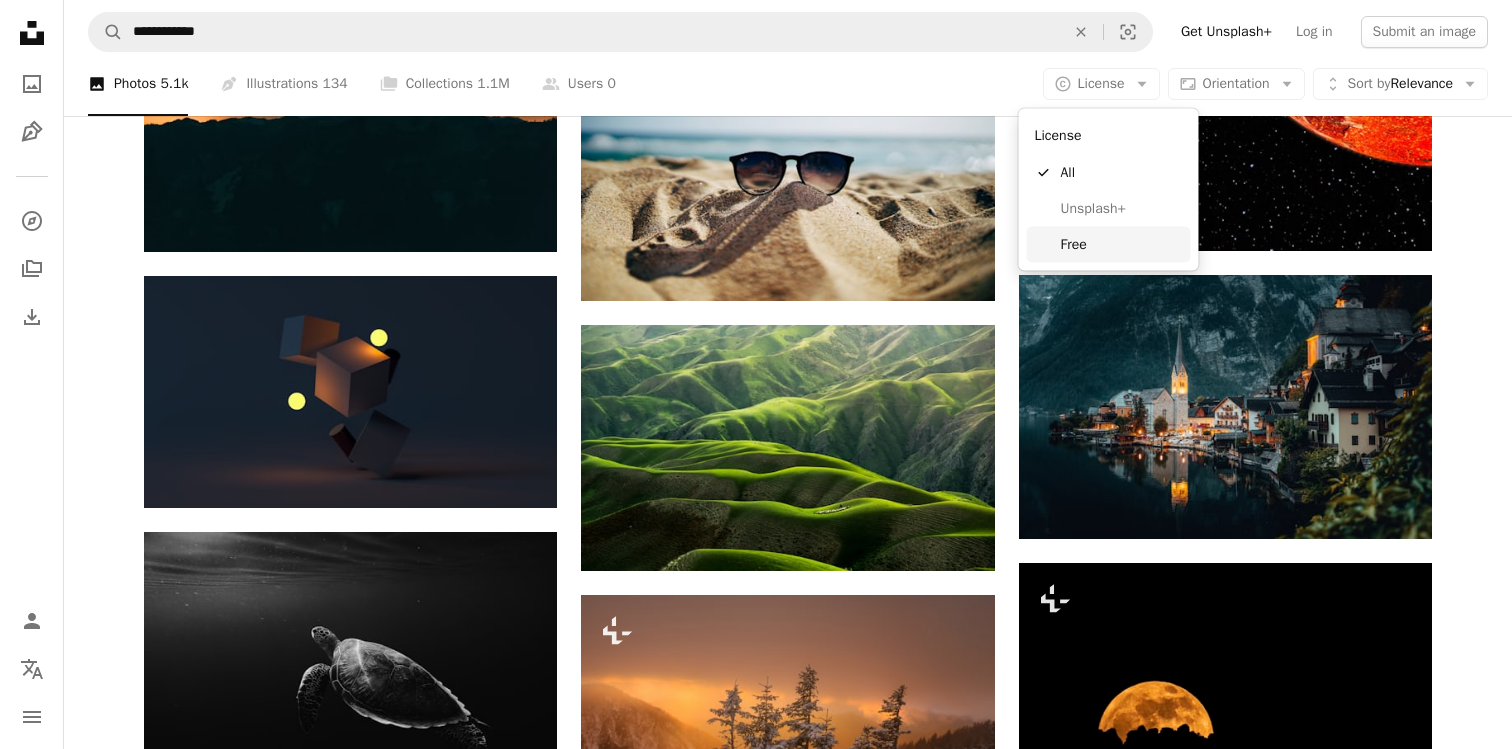 click on "Free" at bounding box center [1122, 244] 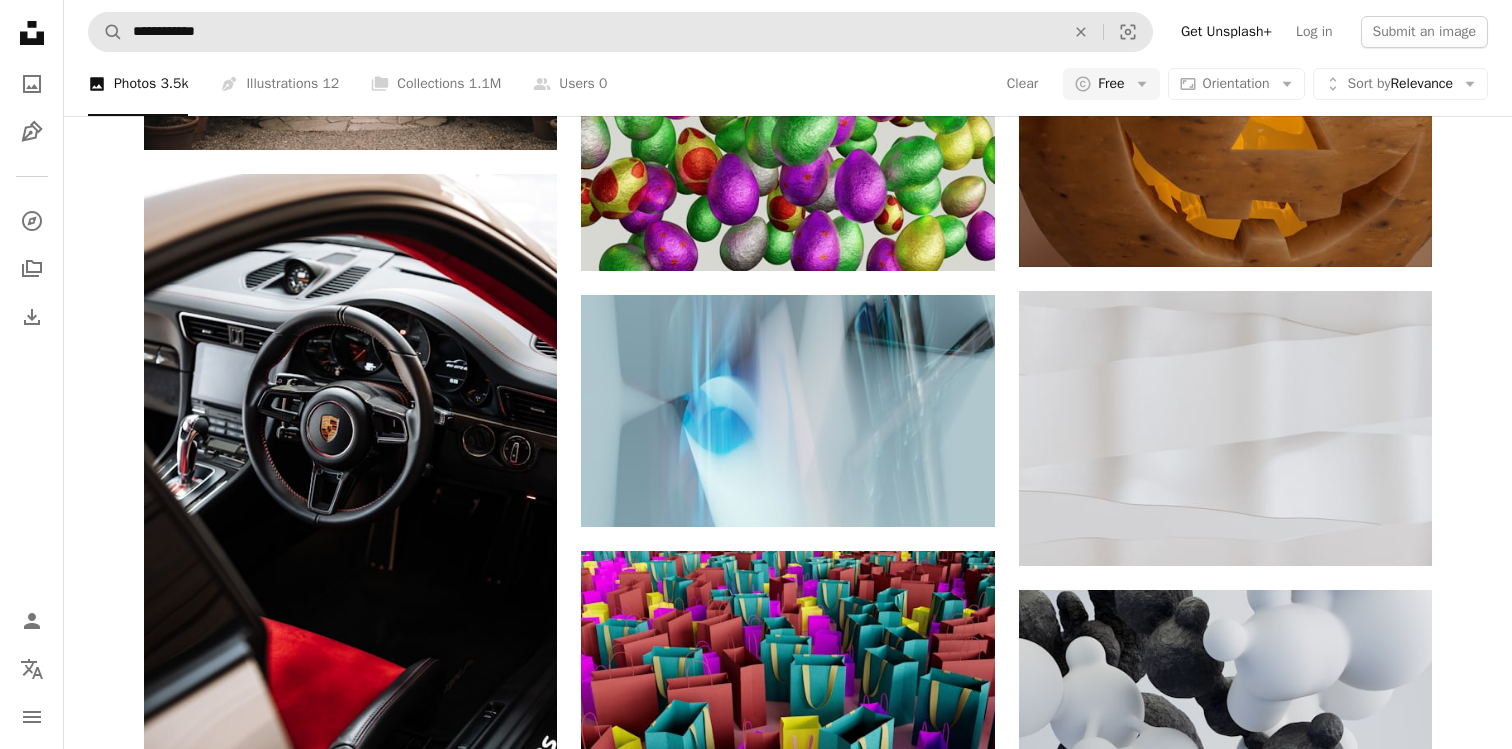 scroll, scrollTop: 61046, scrollLeft: 0, axis: vertical 